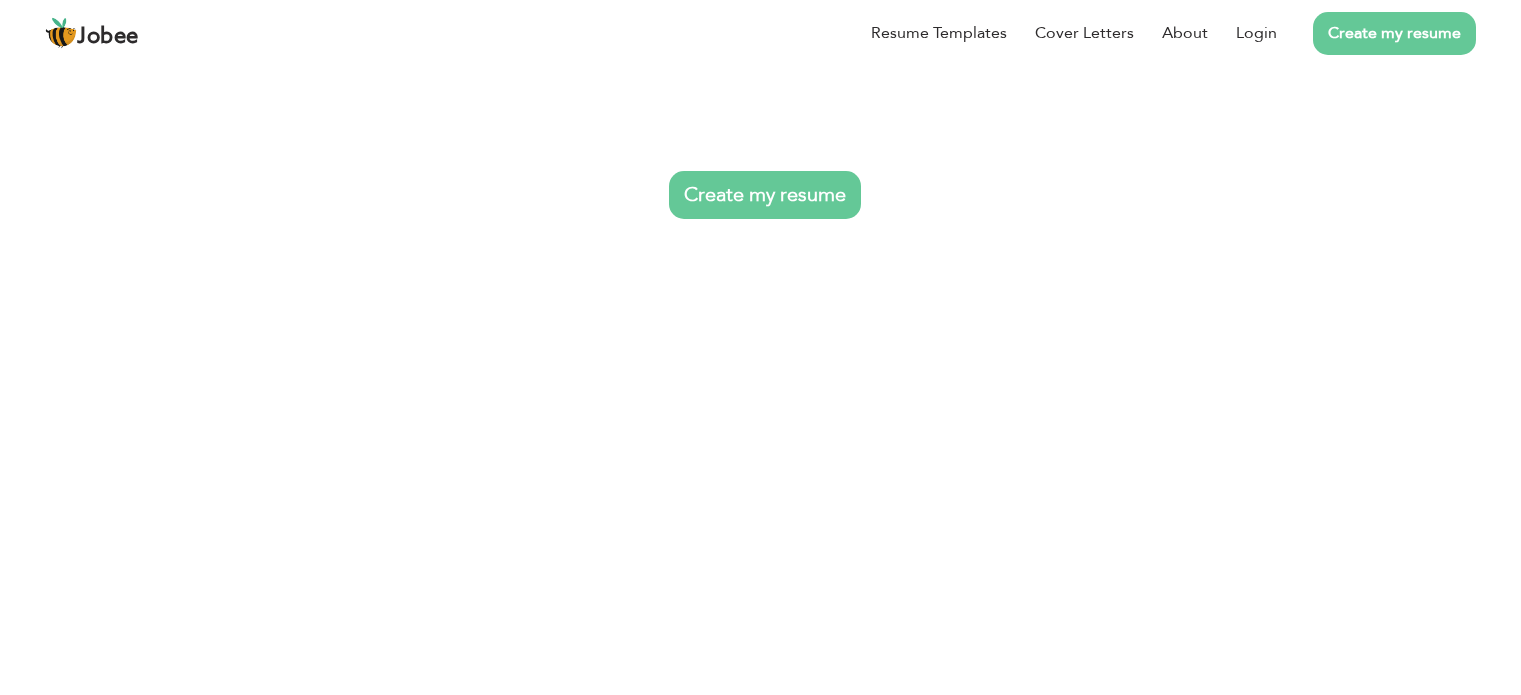 scroll, scrollTop: 0, scrollLeft: 0, axis: both 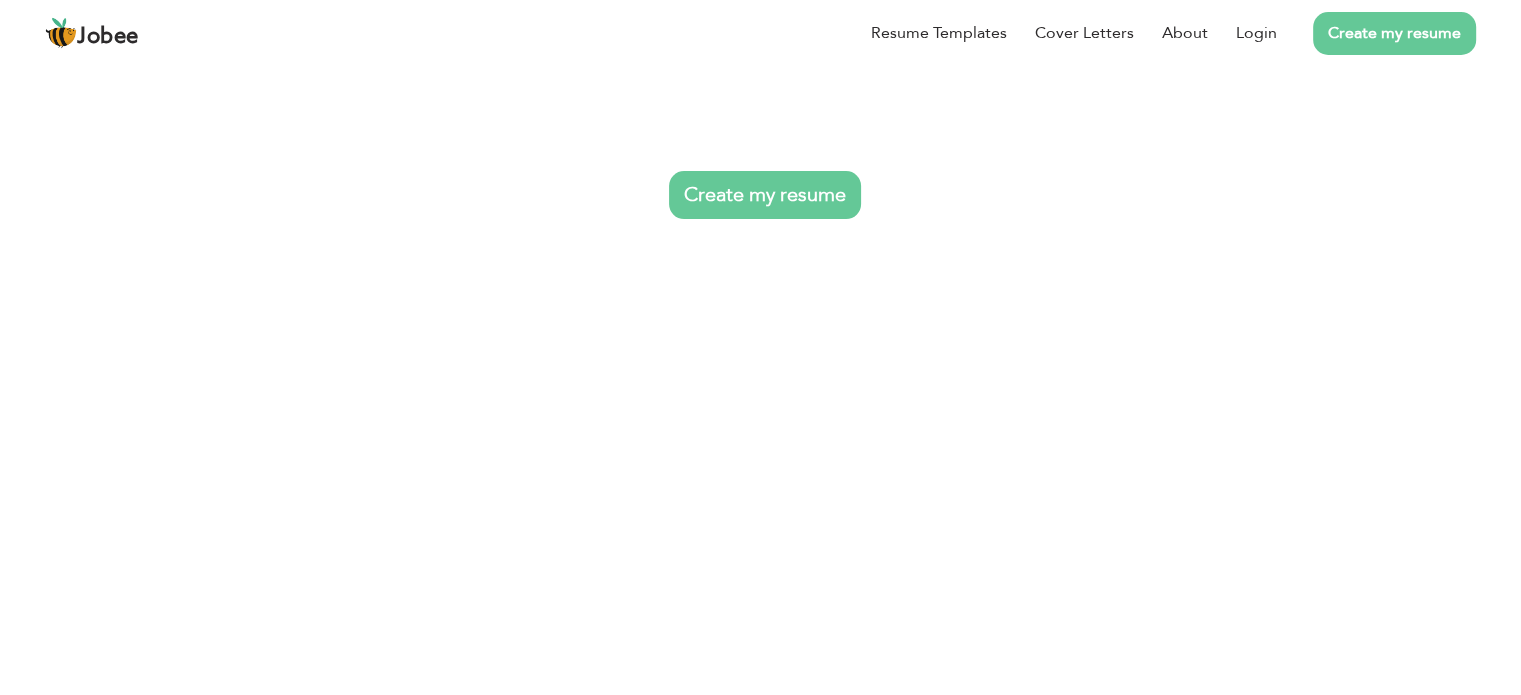 click on "Create my resume" at bounding box center [1376, 33] 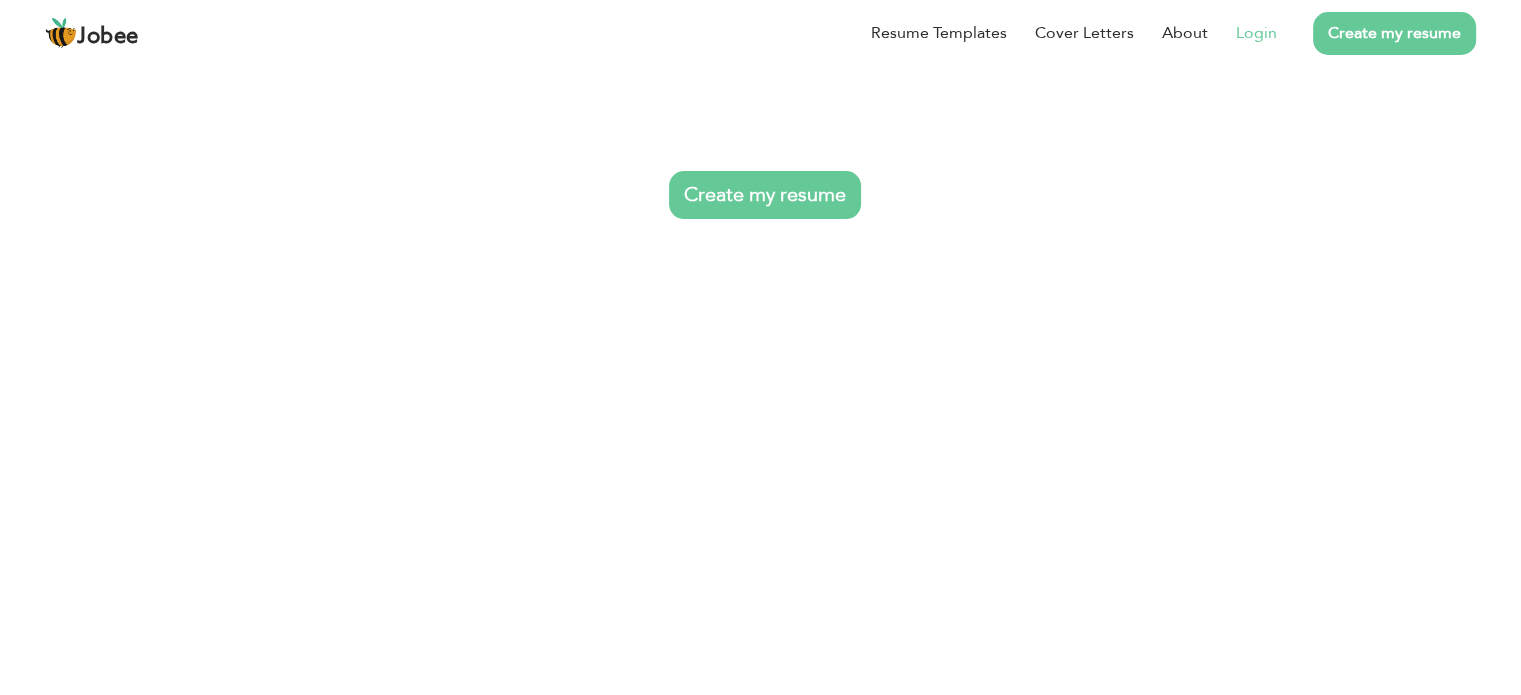 click on "Login" at bounding box center (1256, 33) 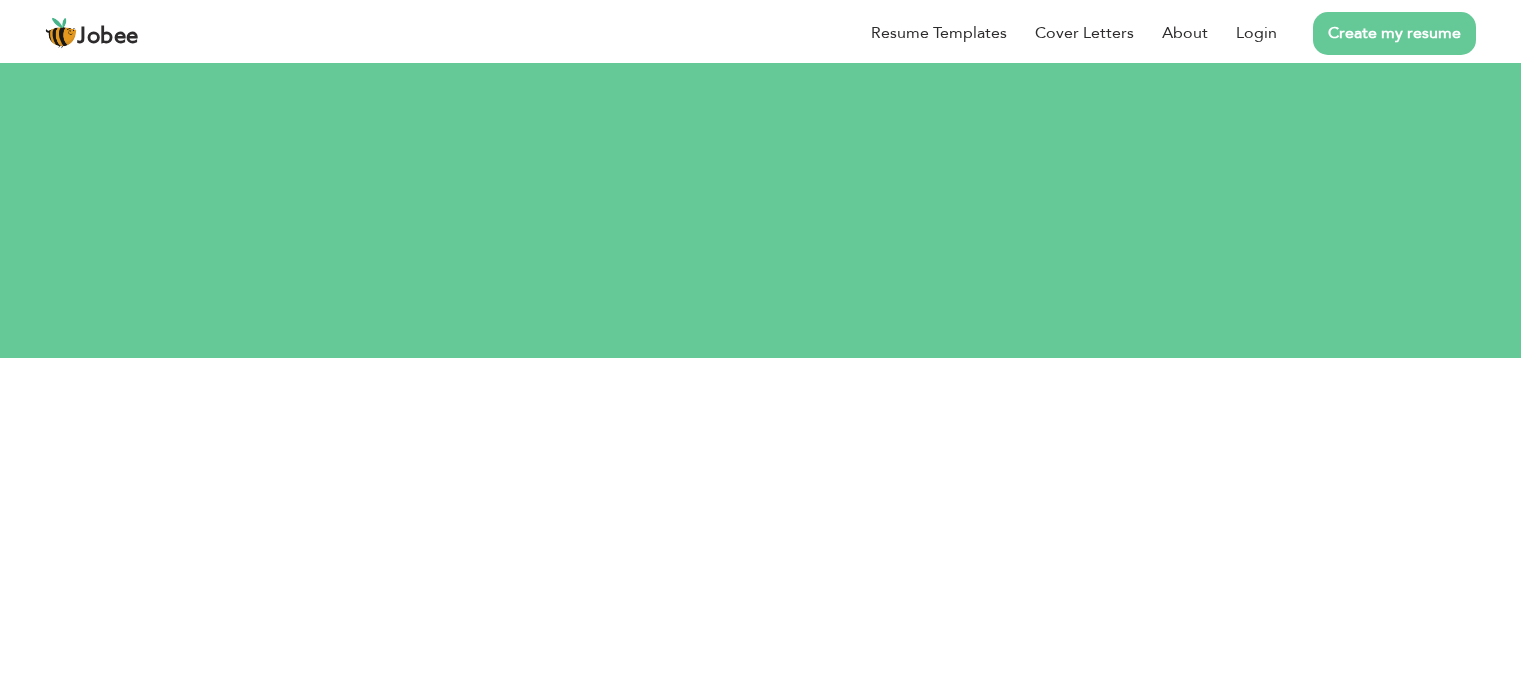 scroll, scrollTop: 0, scrollLeft: 0, axis: both 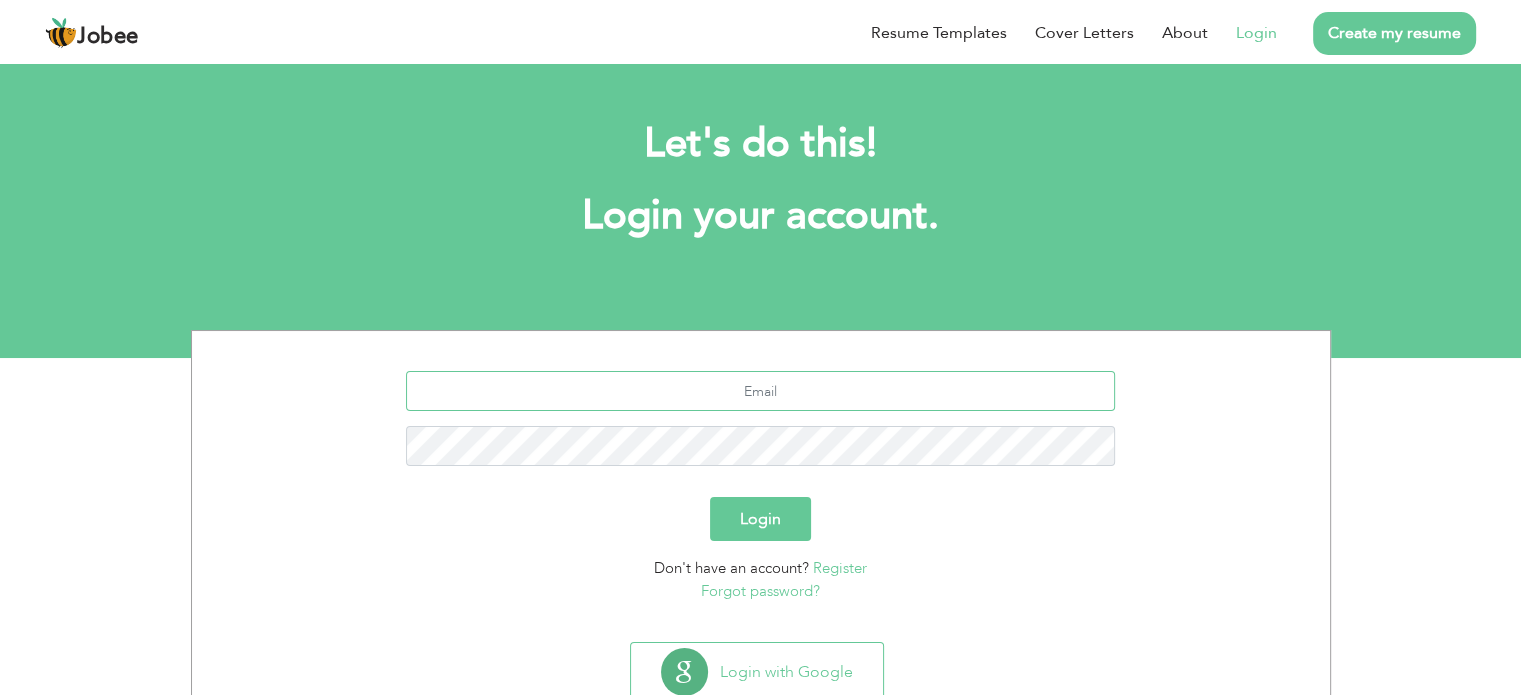 click at bounding box center [760, 391] 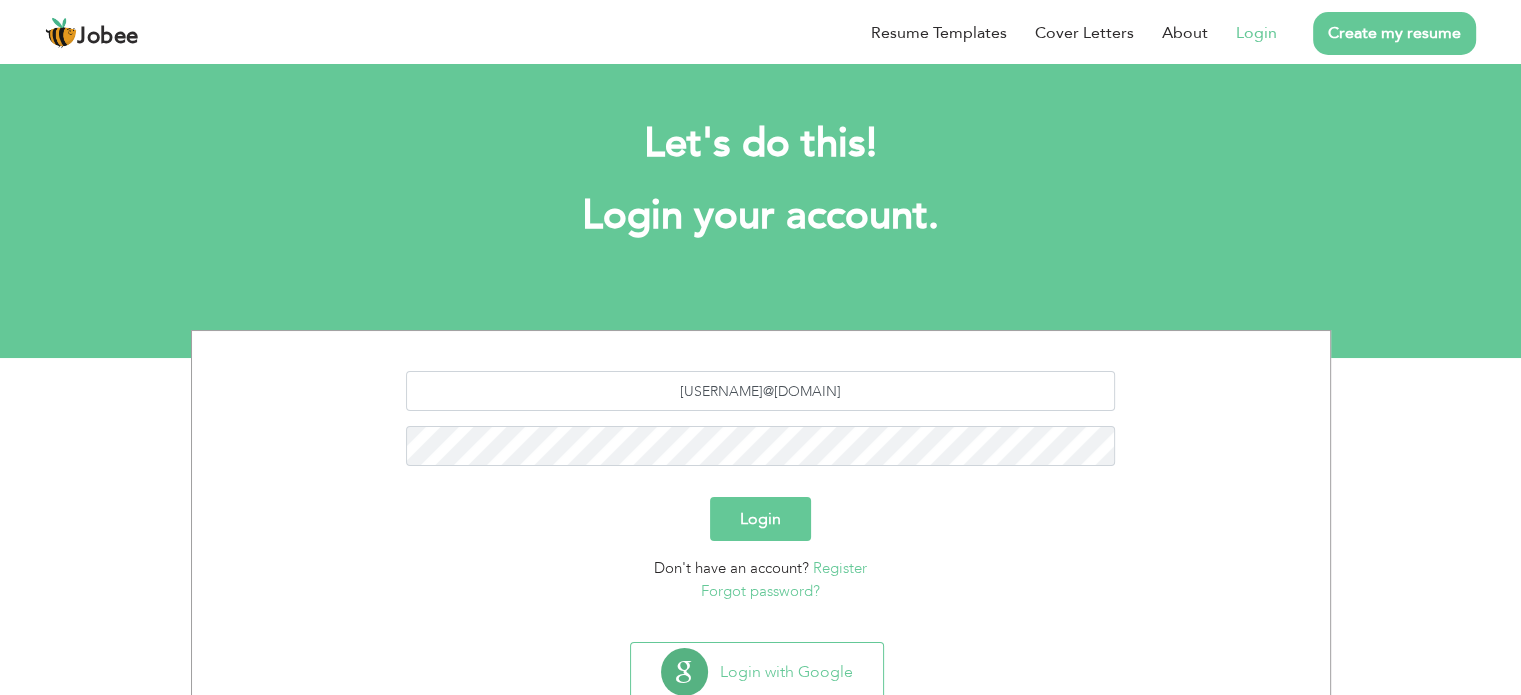 click on "Login" at bounding box center (760, 519) 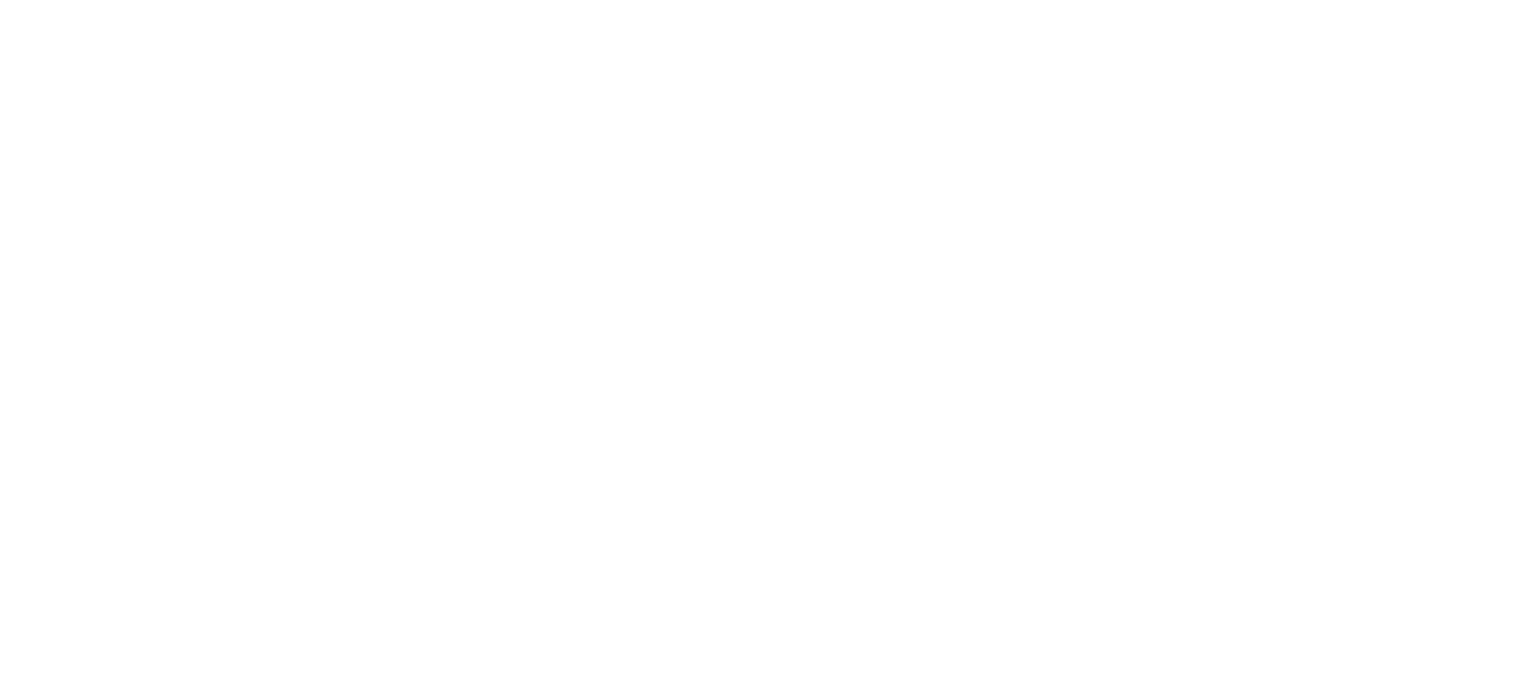 scroll, scrollTop: 0, scrollLeft: 0, axis: both 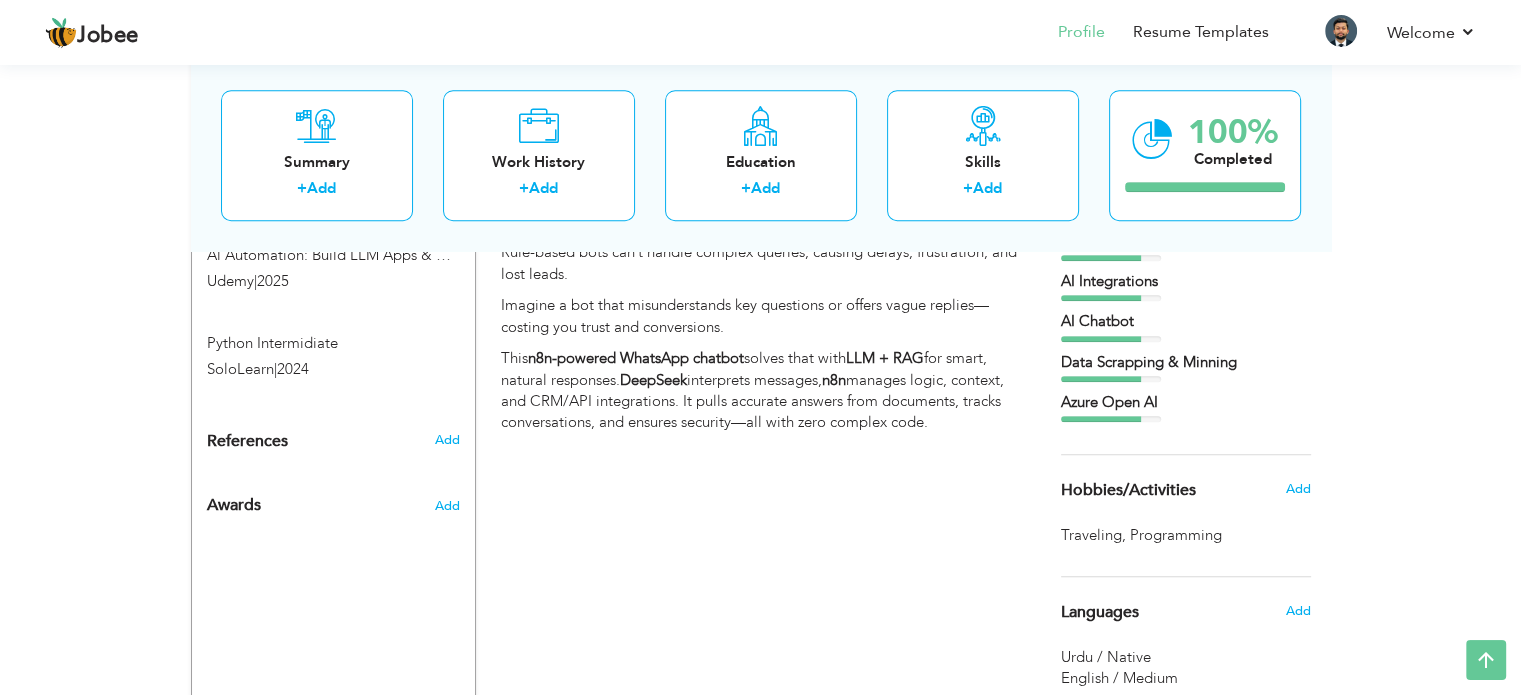 click on "Jobee
Profile
Resume Templates
Resume Templates
Cover Letters
About
My Resume
Welcome
Settings
Log off
Resume Created" at bounding box center [760, 32] 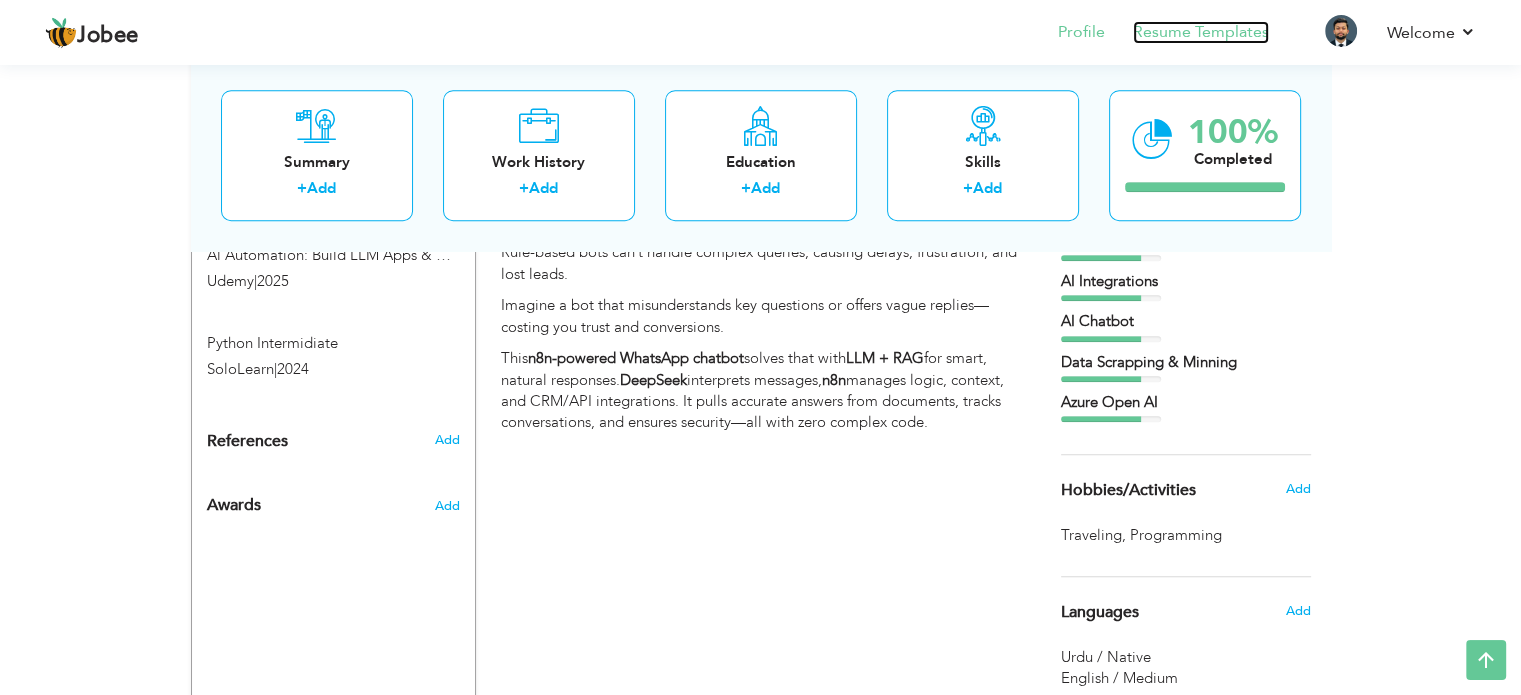 click on "Resume Templates" at bounding box center [1201, 32] 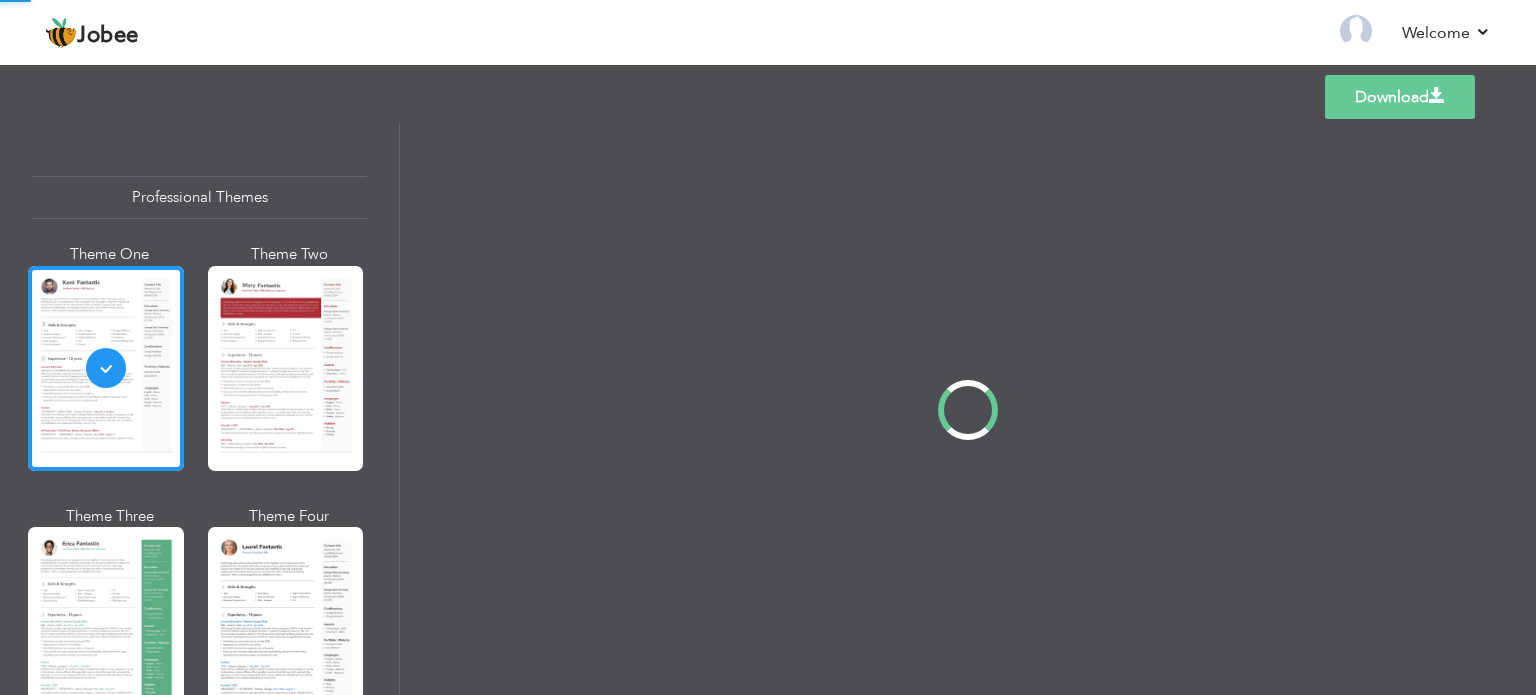 scroll, scrollTop: 0, scrollLeft: 0, axis: both 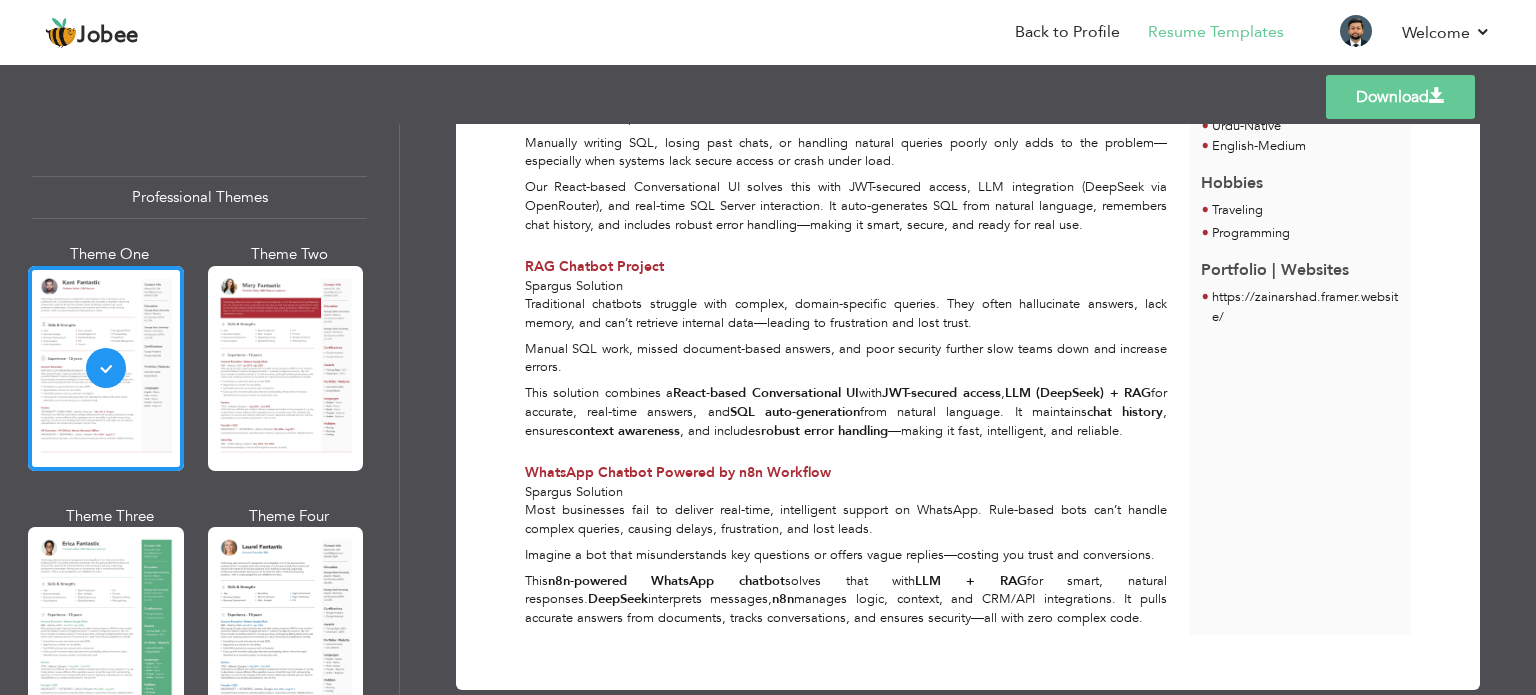 click on "Download" at bounding box center (1400, 97) 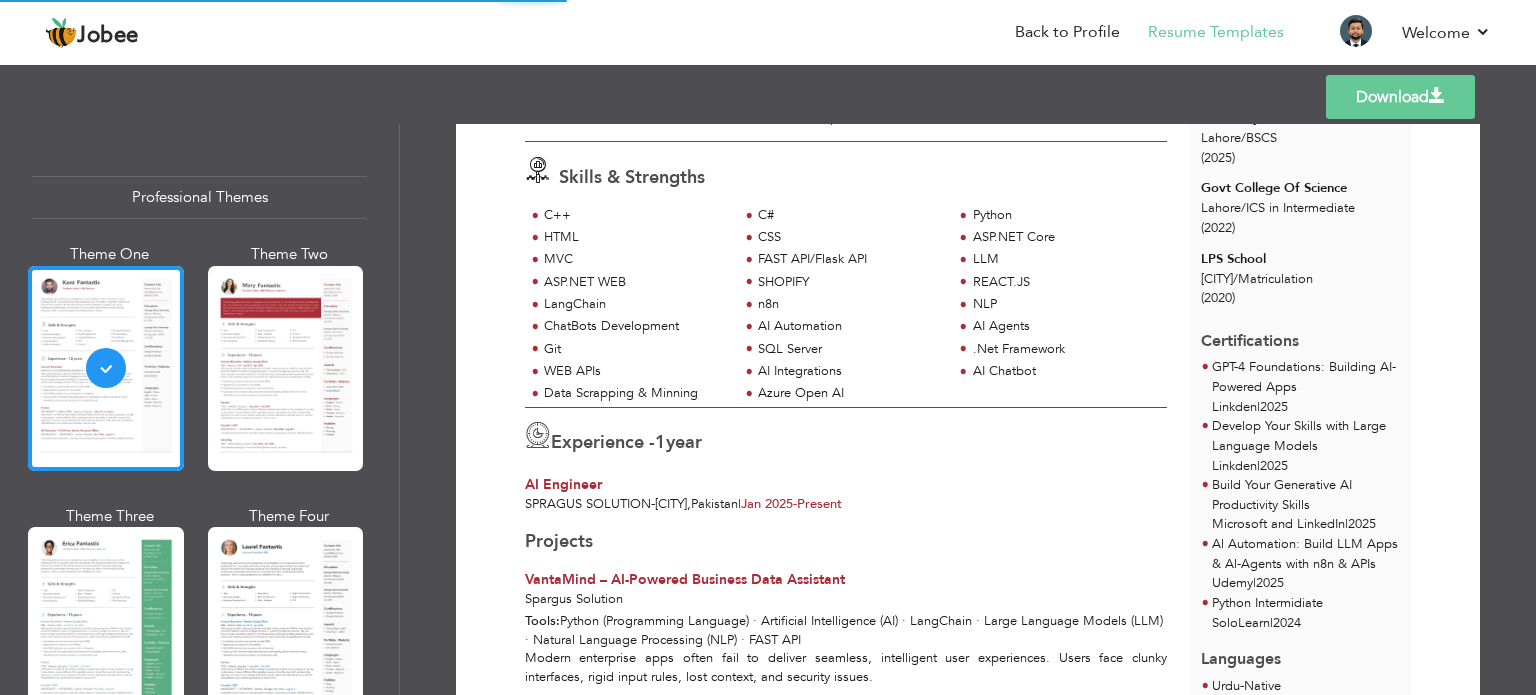 scroll, scrollTop: 94, scrollLeft: 0, axis: vertical 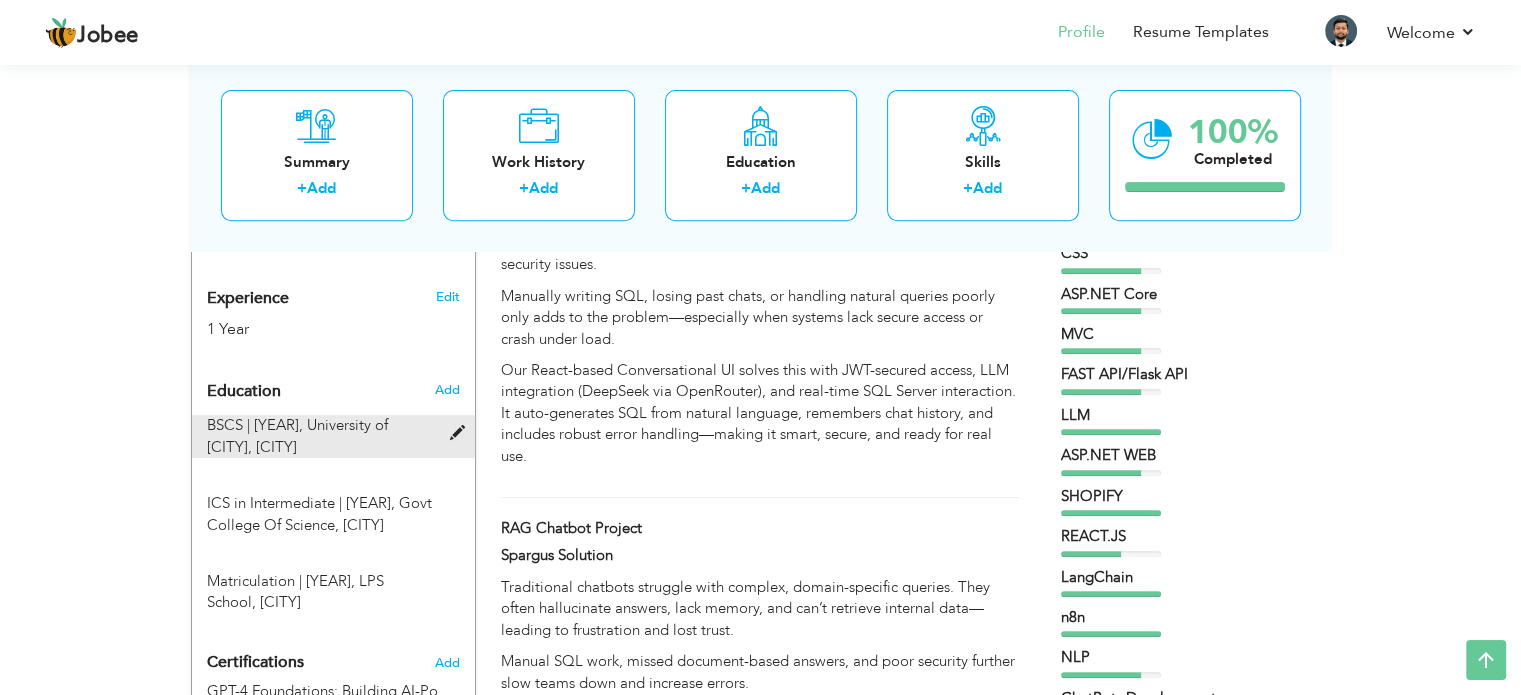 click on "BSCS   |  [YEAR],
University of [CITY], [CITY]" at bounding box center (321, 436) 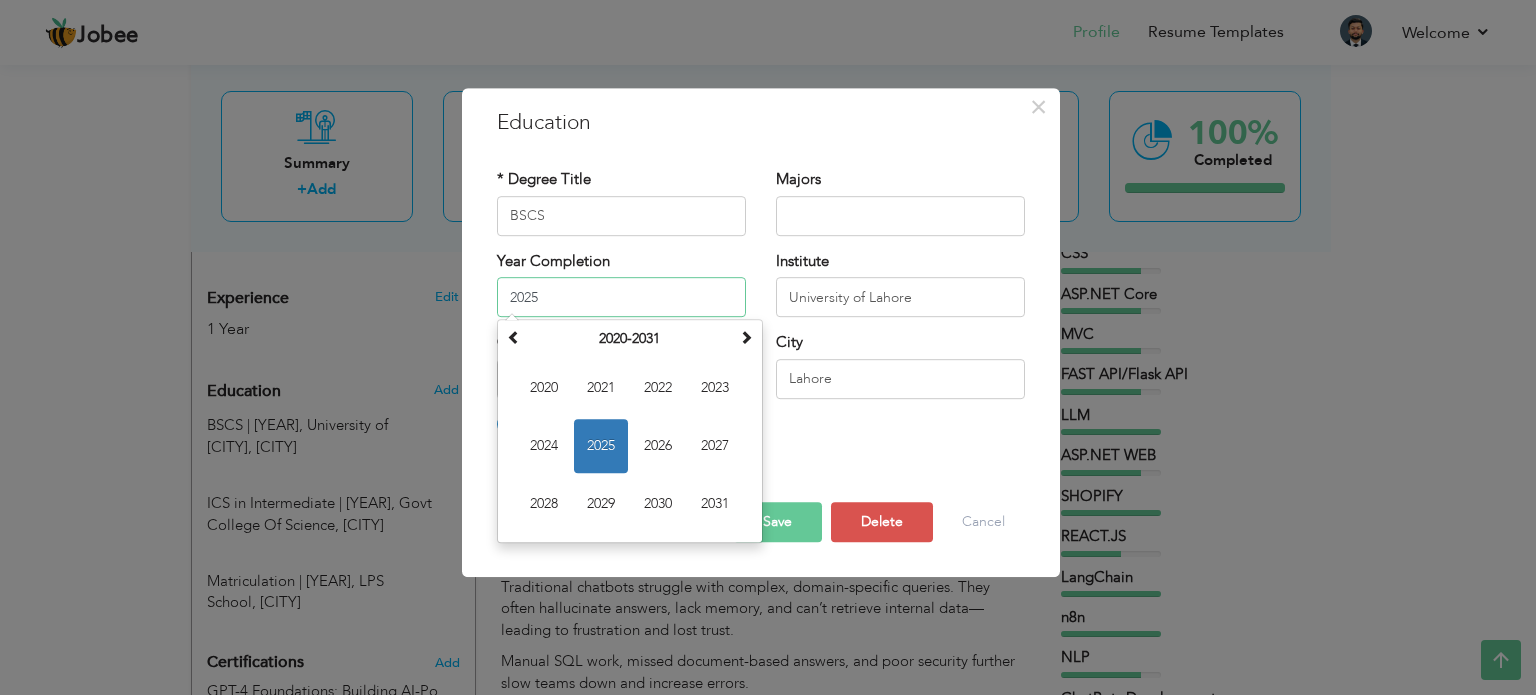 click on "2025" at bounding box center (621, 297) 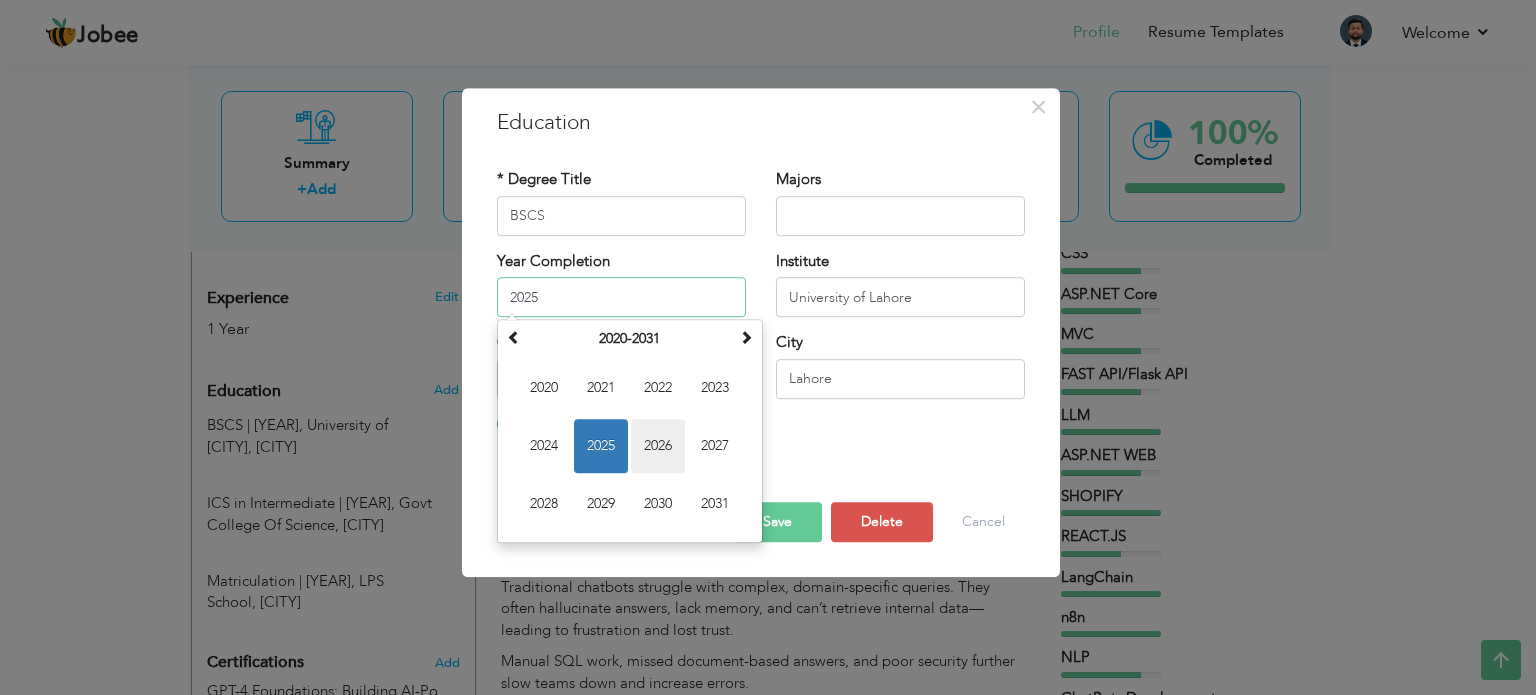 click on "2026" at bounding box center (658, 446) 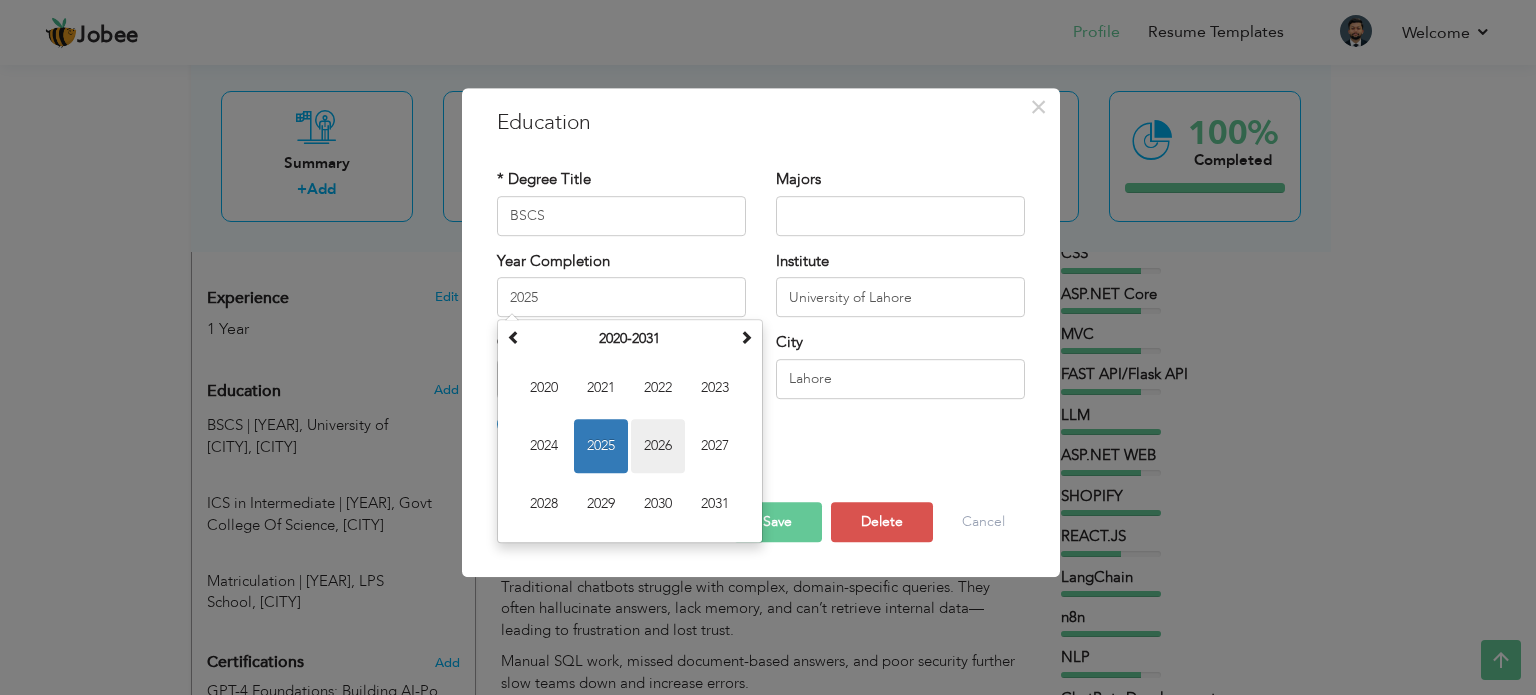 type on "2026" 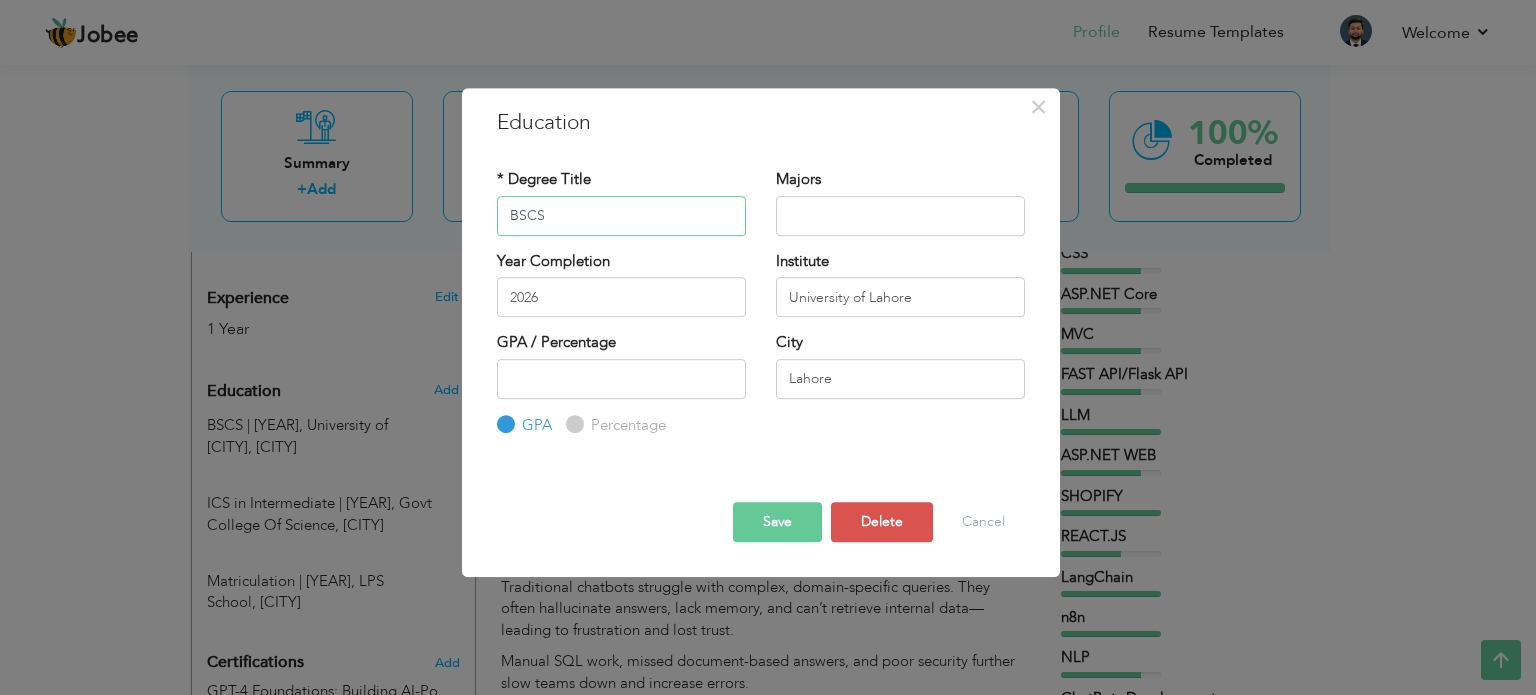 click on "BSCS" at bounding box center [621, 216] 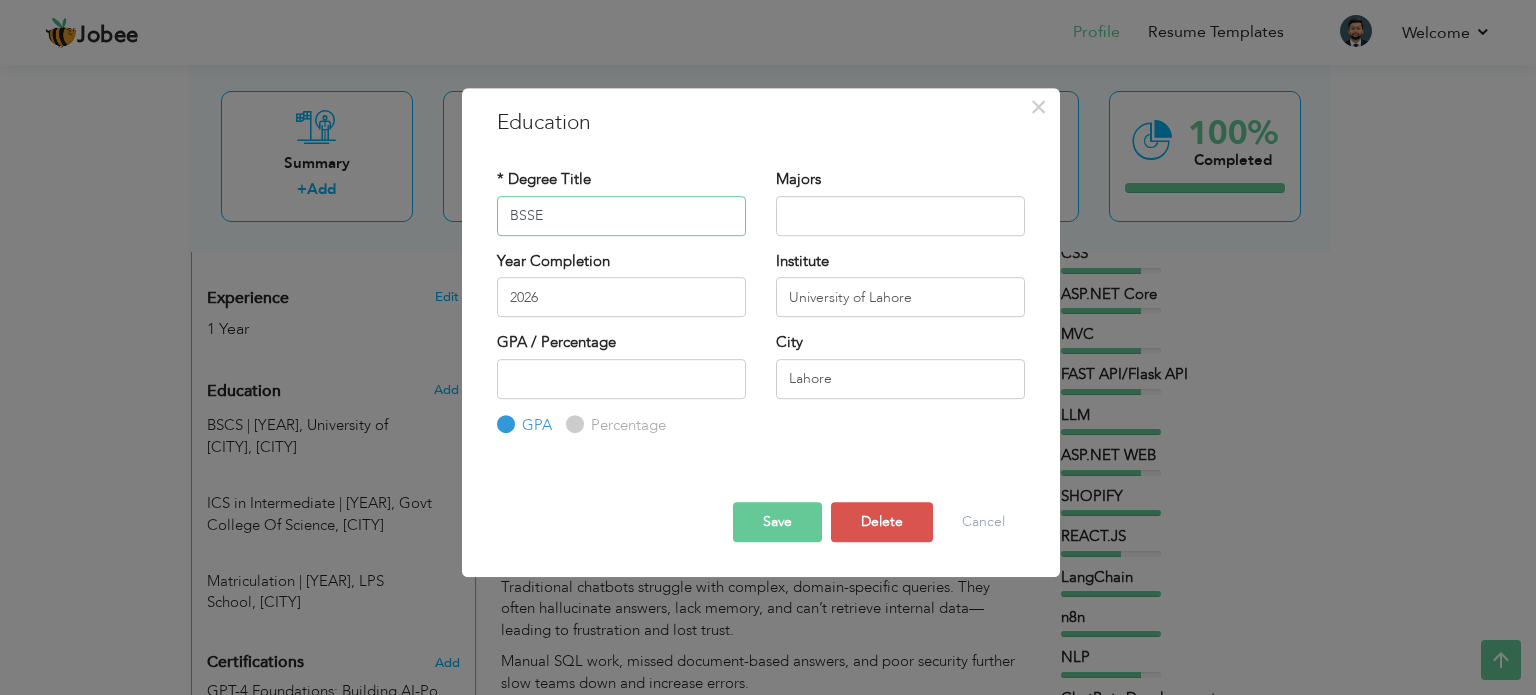 type on "BSSE" 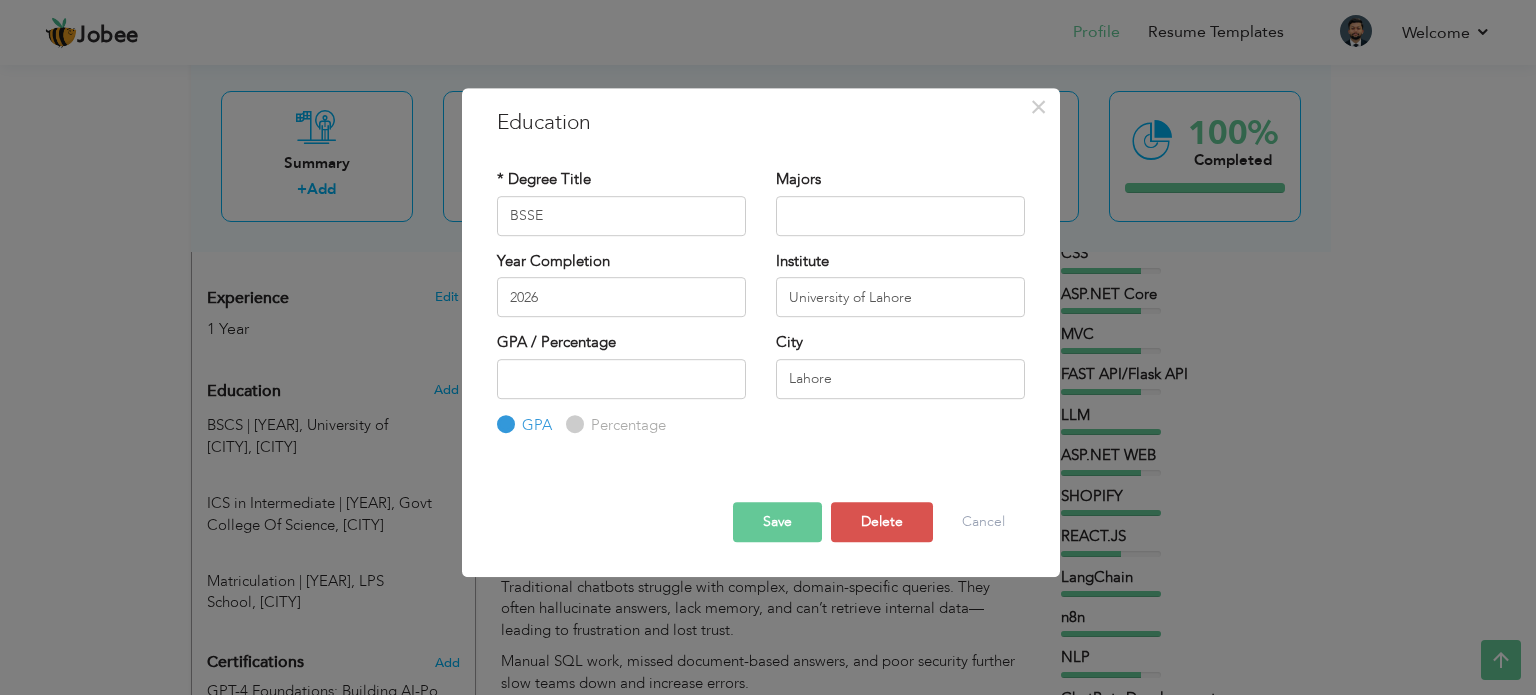 click on "Save" at bounding box center (777, 522) 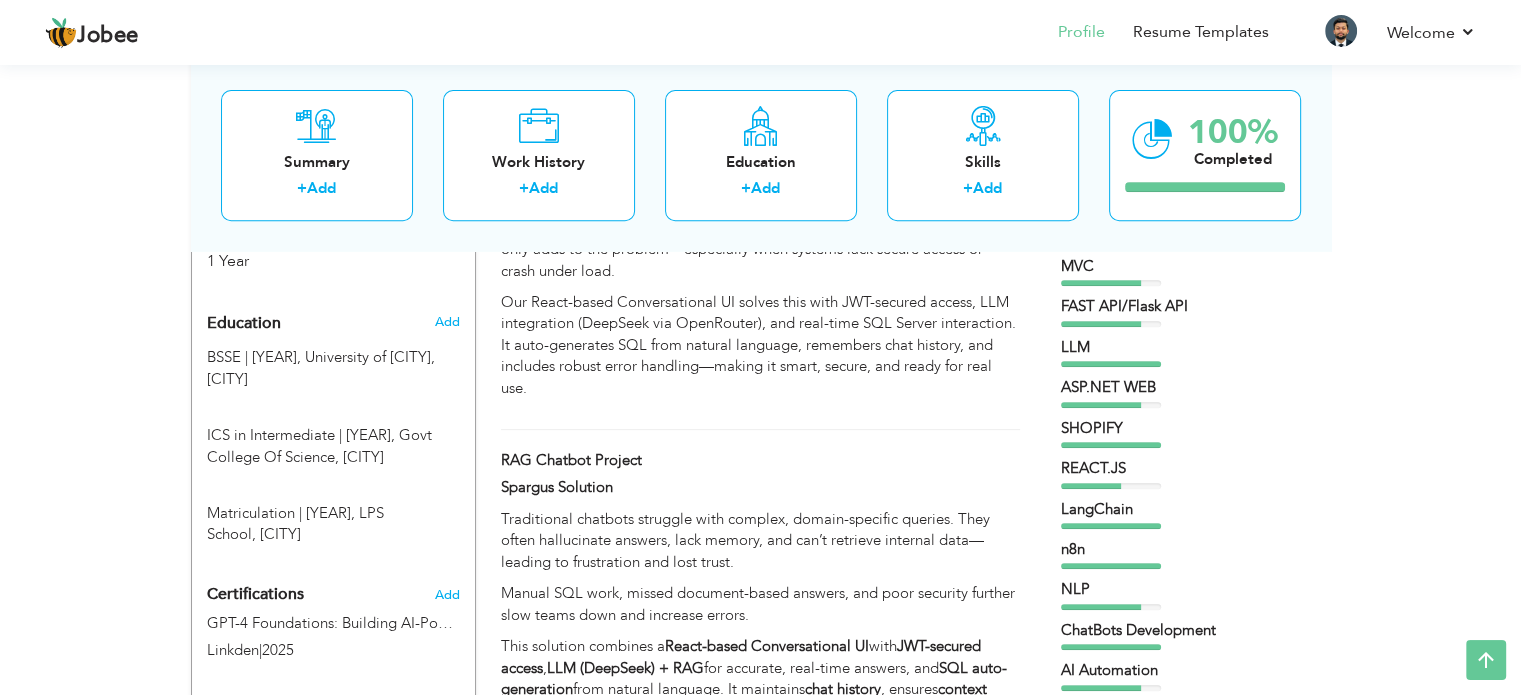 scroll, scrollTop: 0, scrollLeft: 0, axis: both 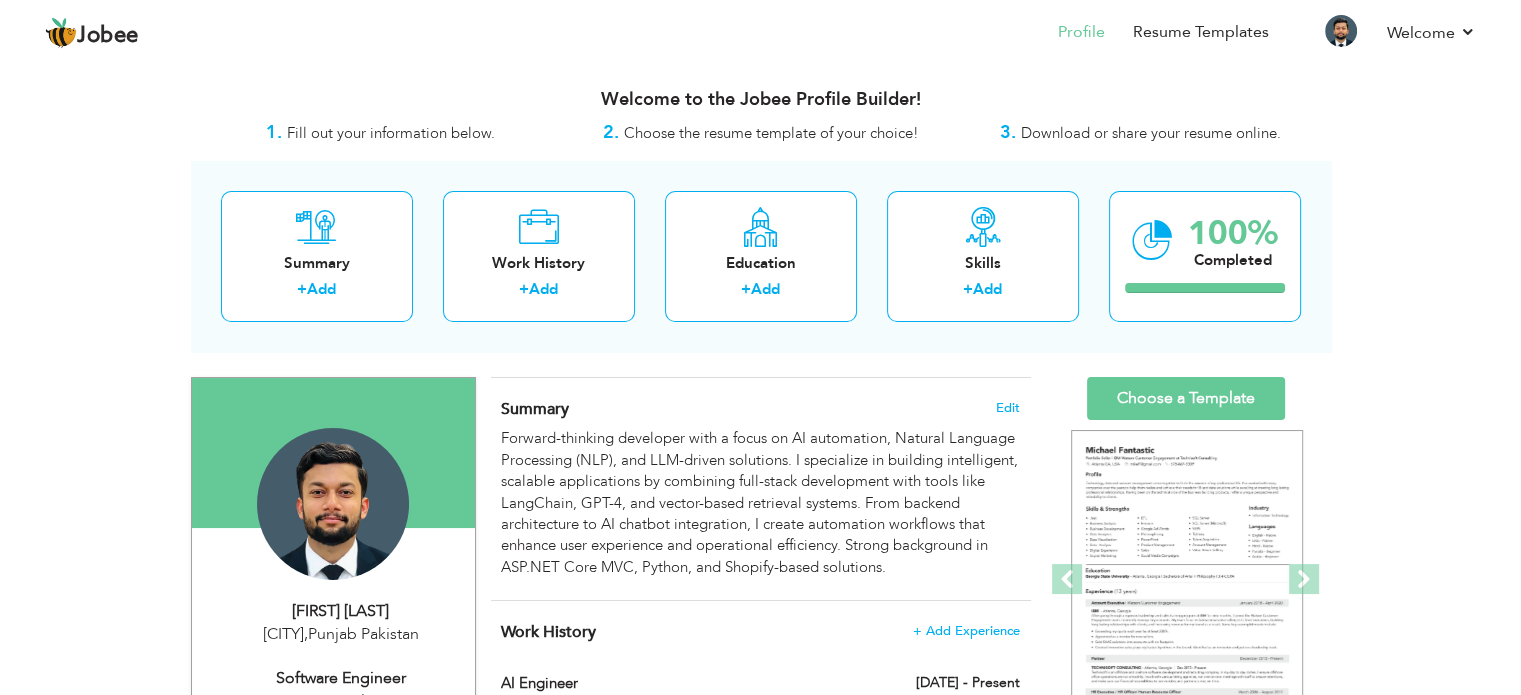 click on "Change
Remove
[FIRST] [LAST]
[CITY] ,  Punjab Pakistan
Software Engineer ×" at bounding box center [761, 1340] 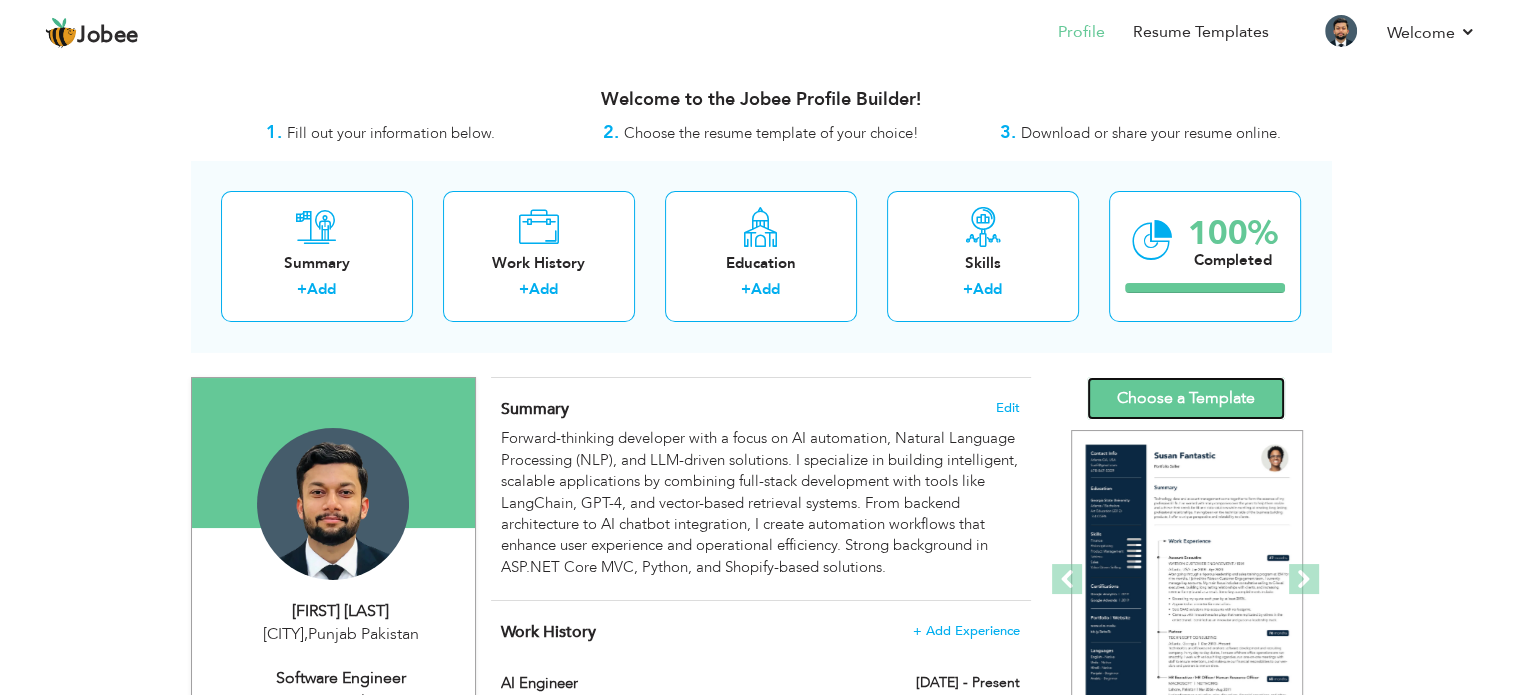 click on "Choose a Template" at bounding box center [1186, 398] 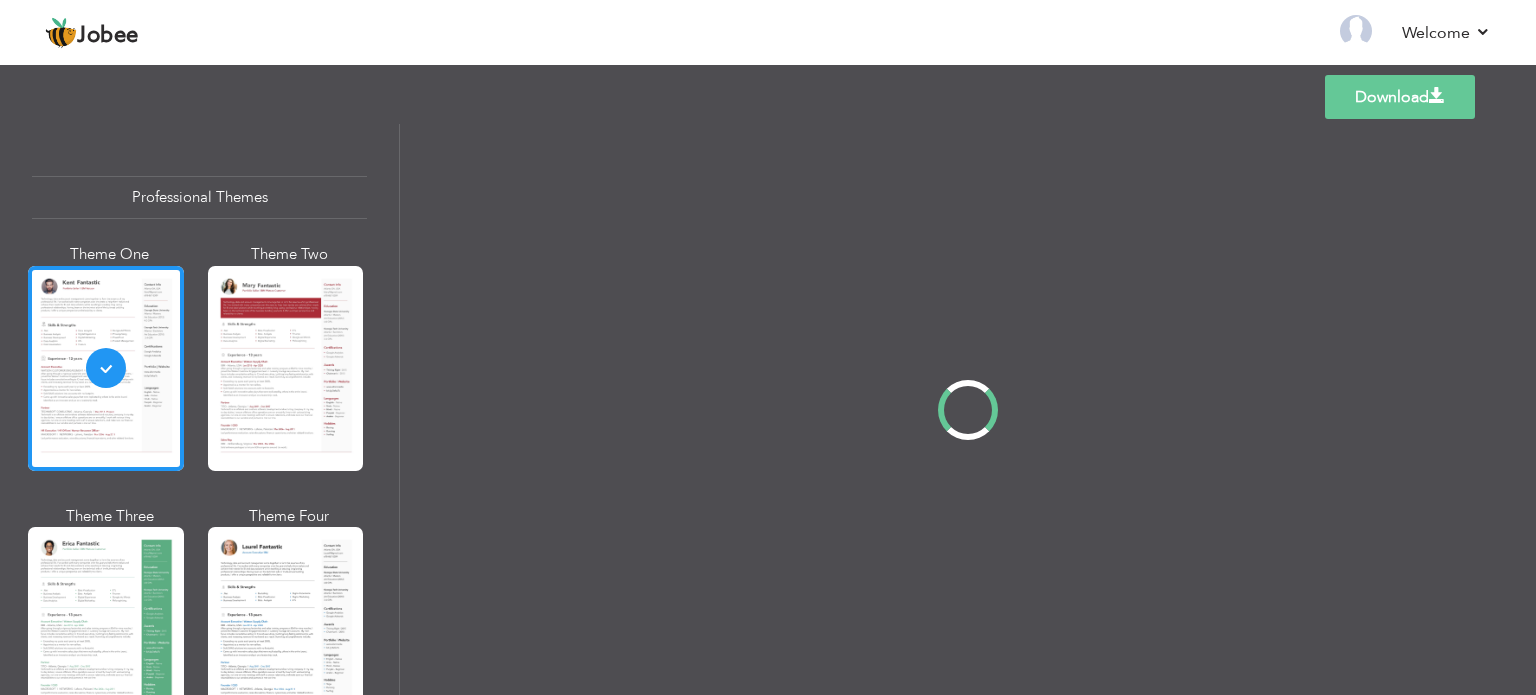 scroll, scrollTop: 0, scrollLeft: 0, axis: both 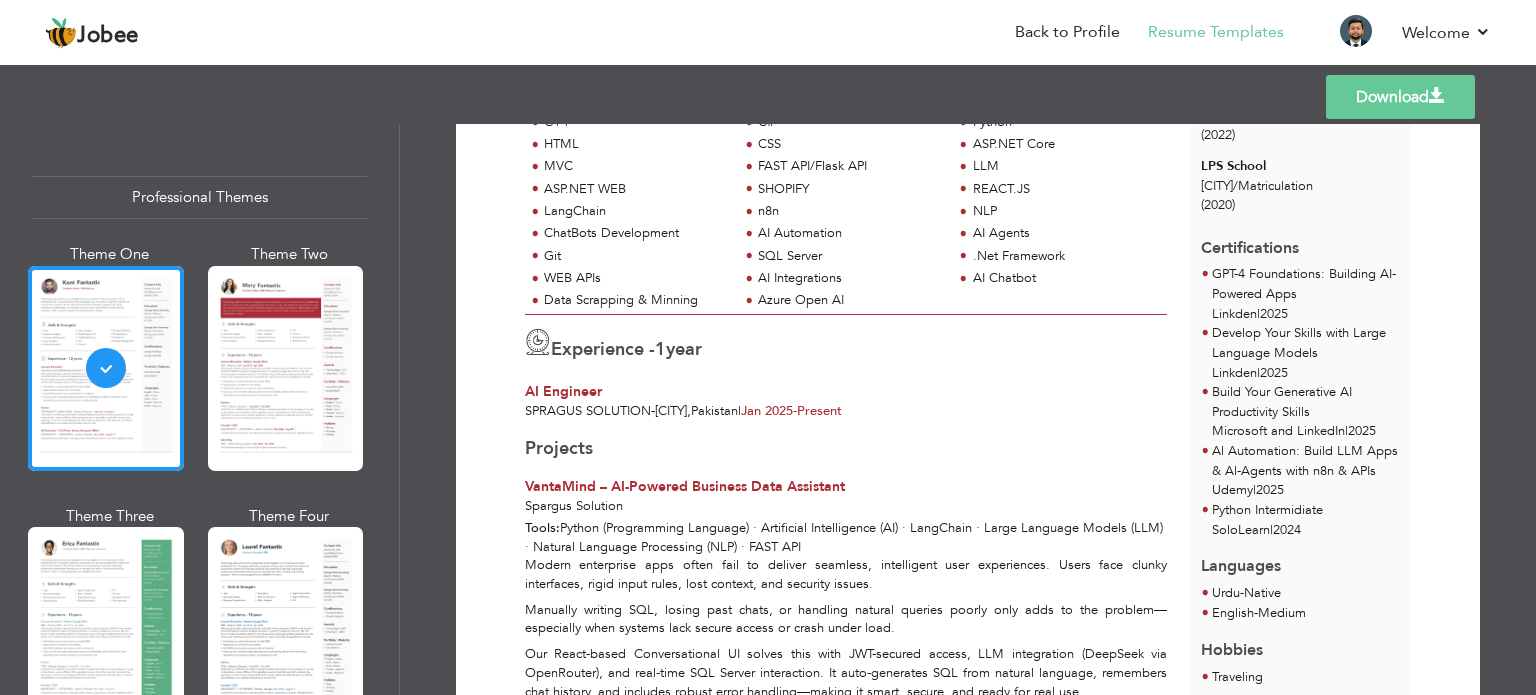 click on "(2022)" at bounding box center [1300, 135] 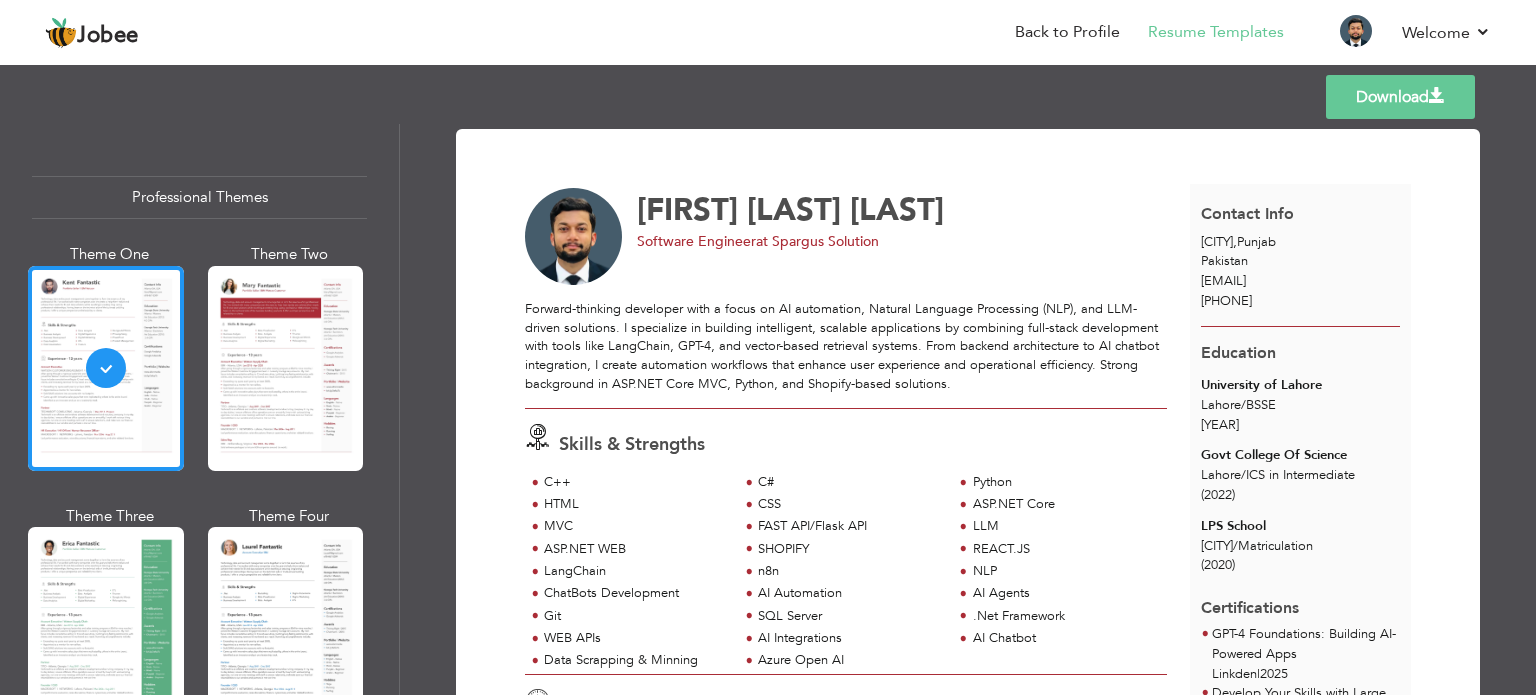 scroll, scrollTop: 366, scrollLeft: 0, axis: vertical 